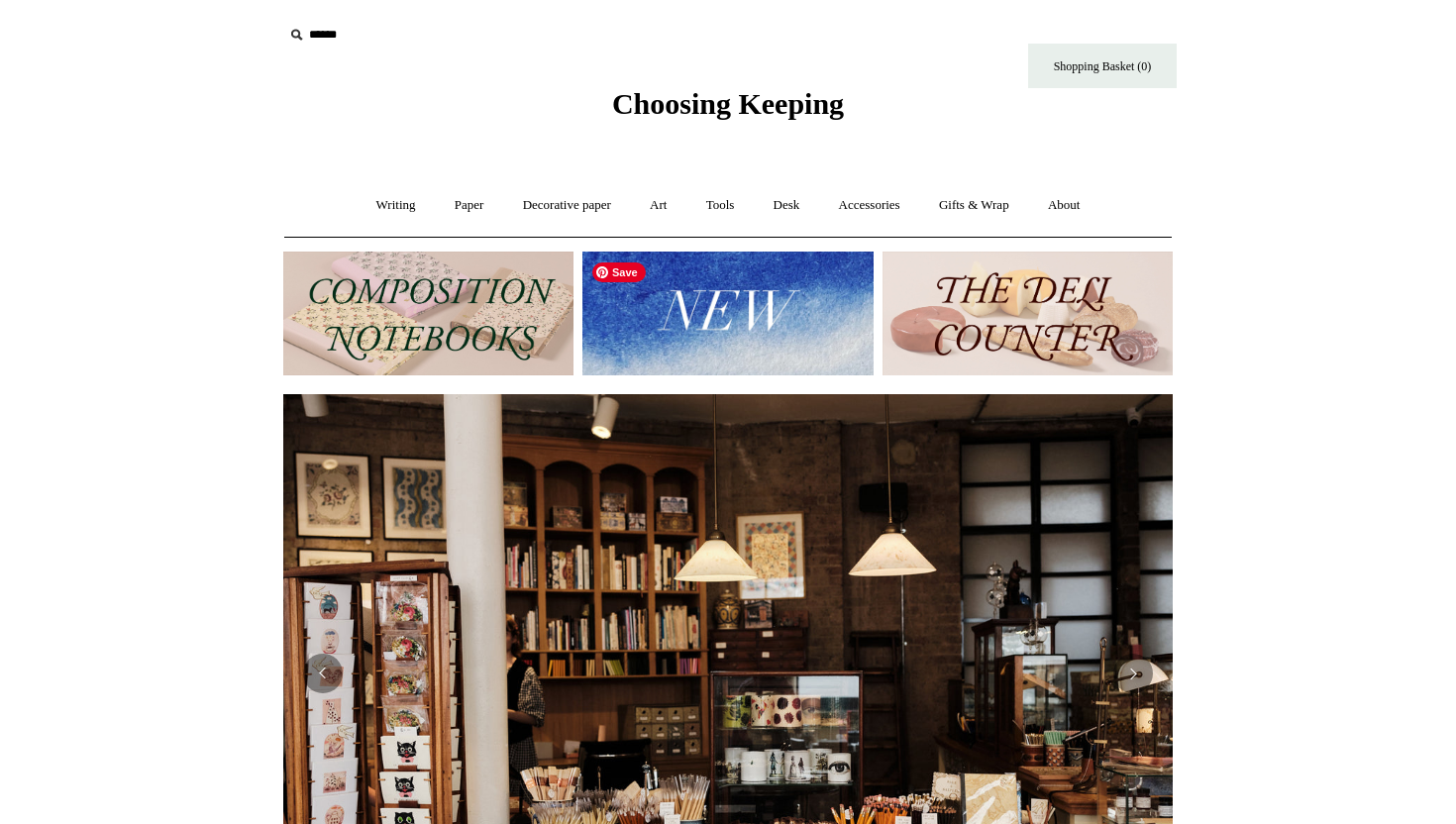 scroll, scrollTop: 16, scrollLeft: 0, axis: vertical 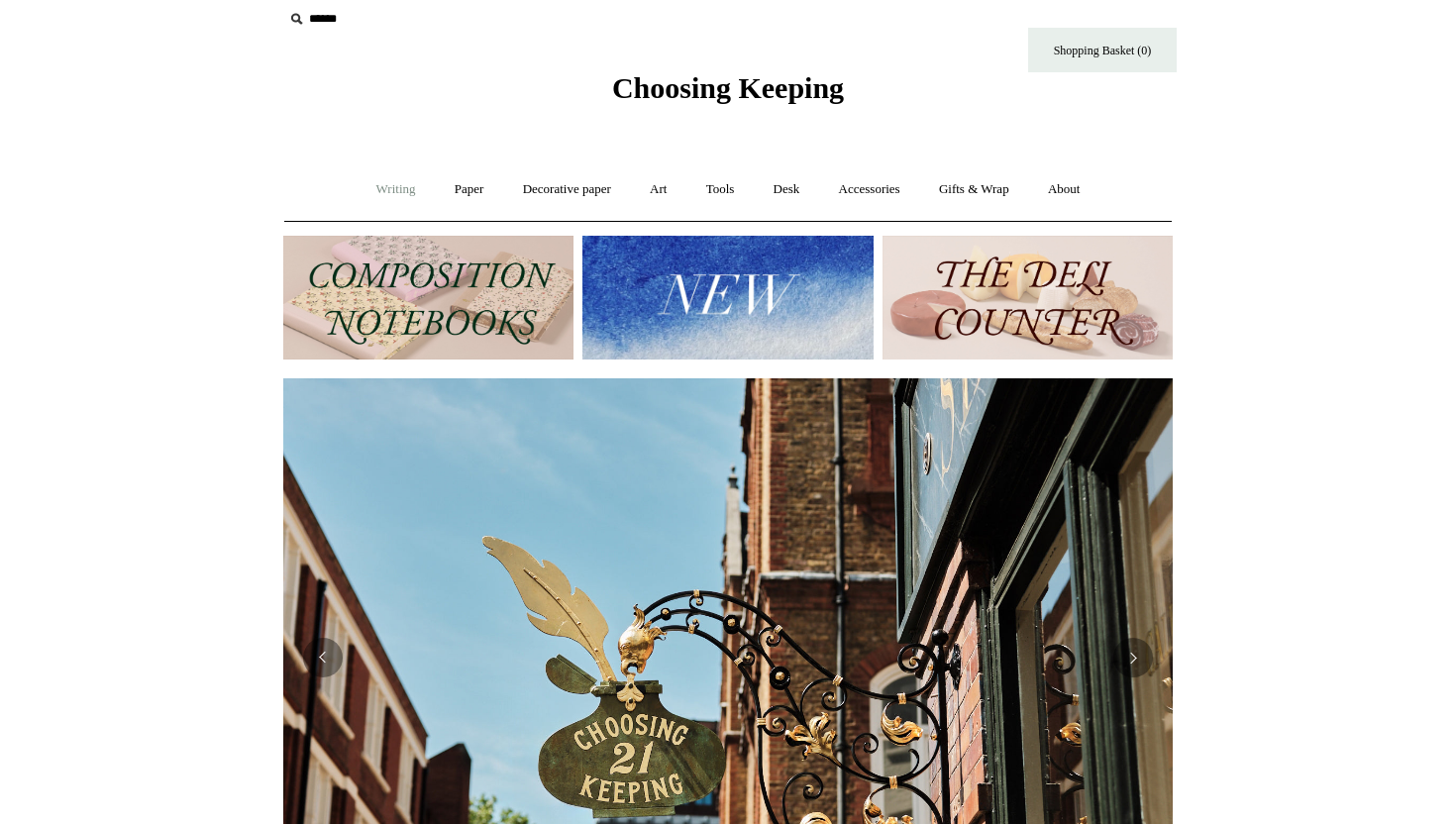 click on "Writing +" at bounding box center [396, 189] 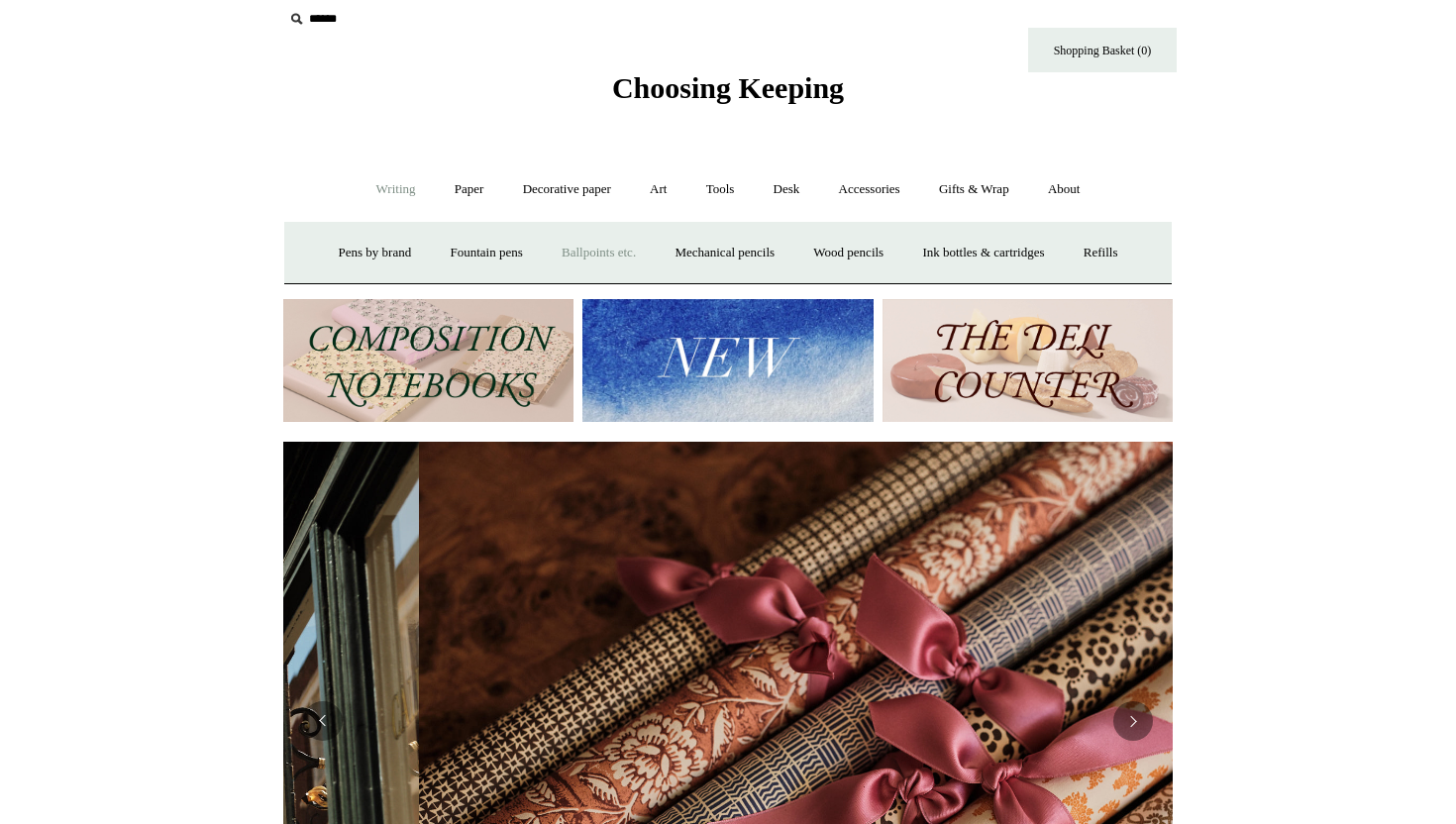 scroll, scrollTop: 0, scrollLeft: 1779, axis: horizontal 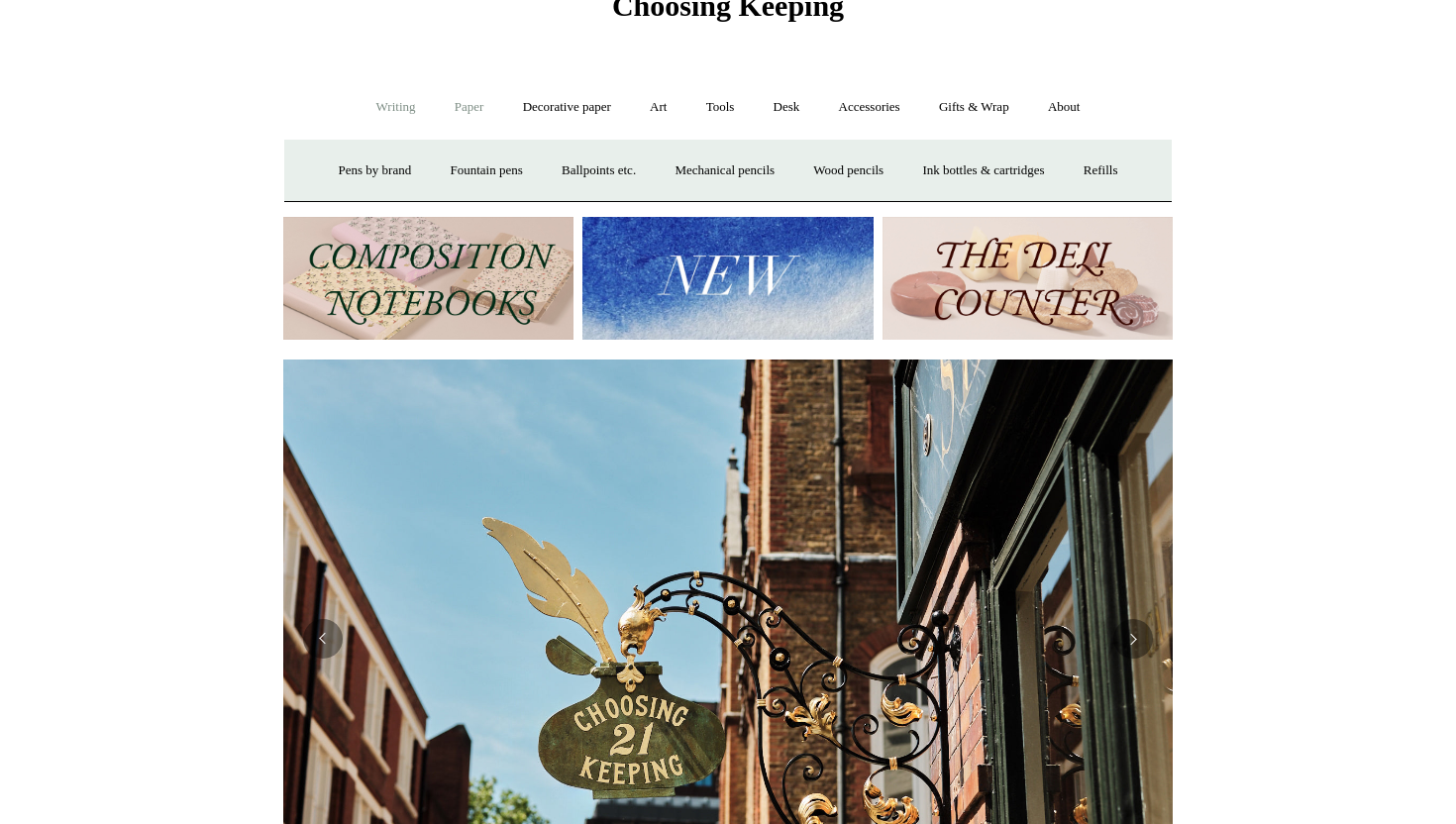 click on "Paper +" at bounding box center (469, 107) 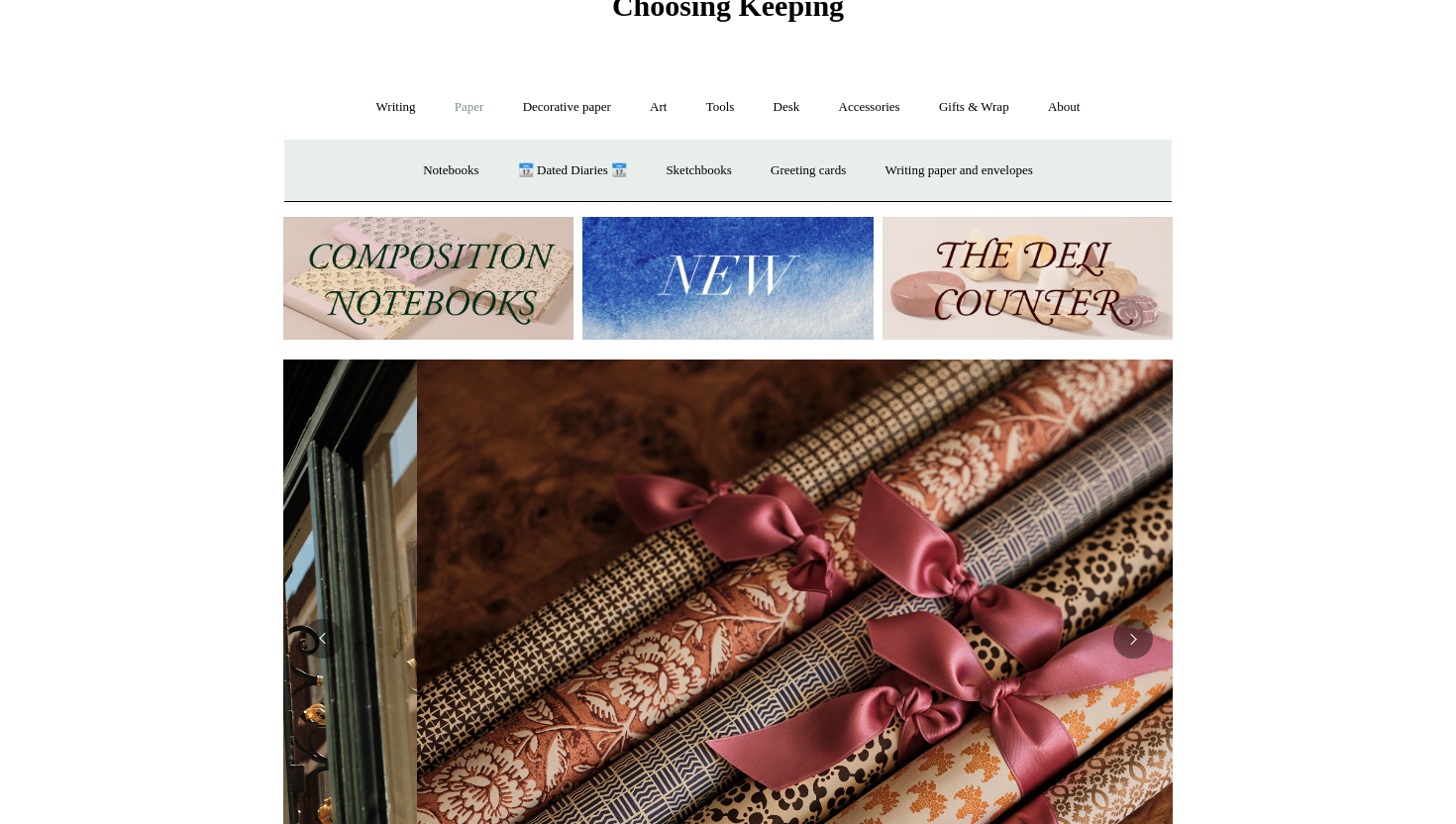scroll, scrollTop: 0, scrollLeft: 1779, axis: horizontal 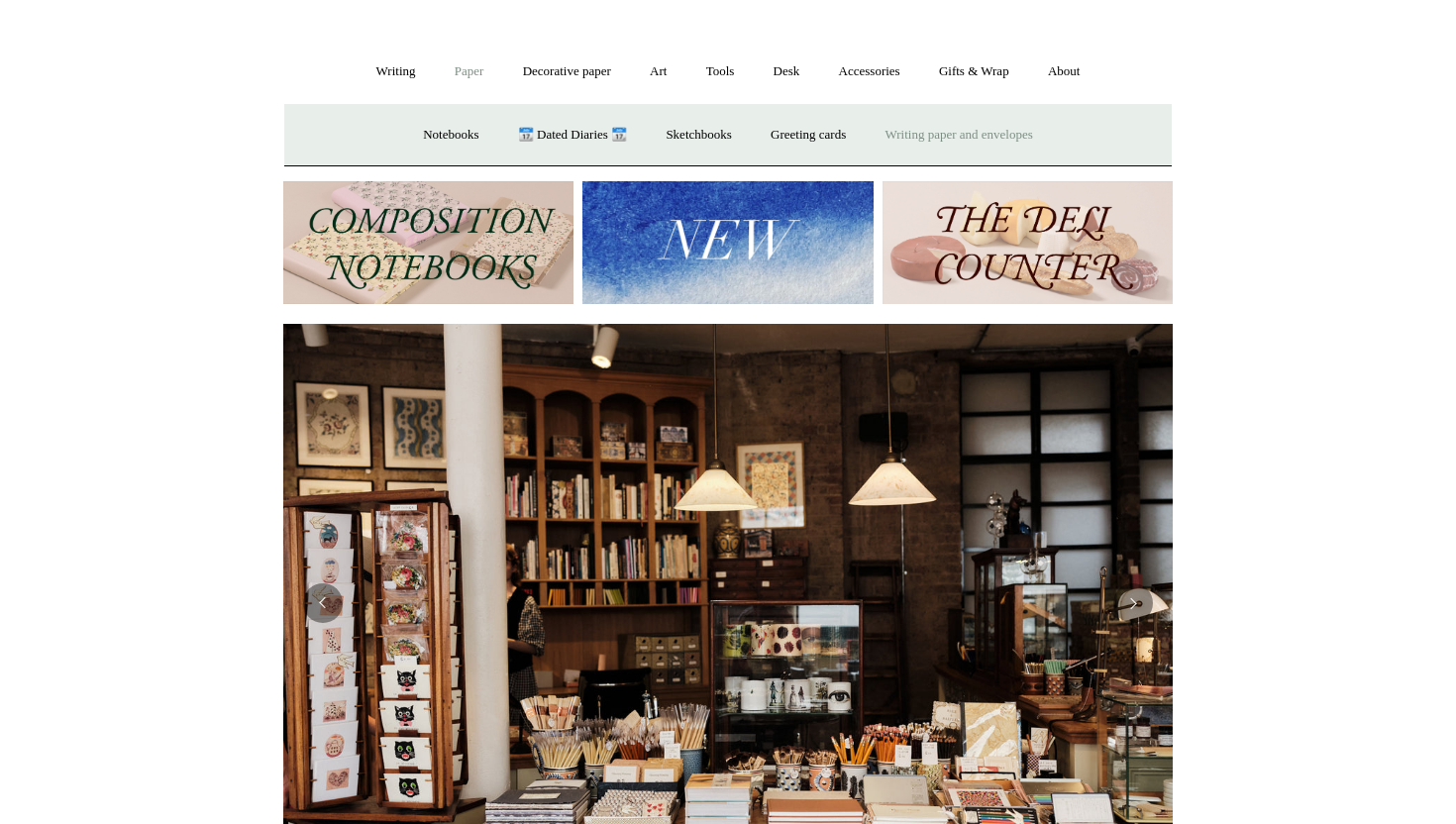 click on "Writing paper and envelopes +" at bounding box center [959, 135] 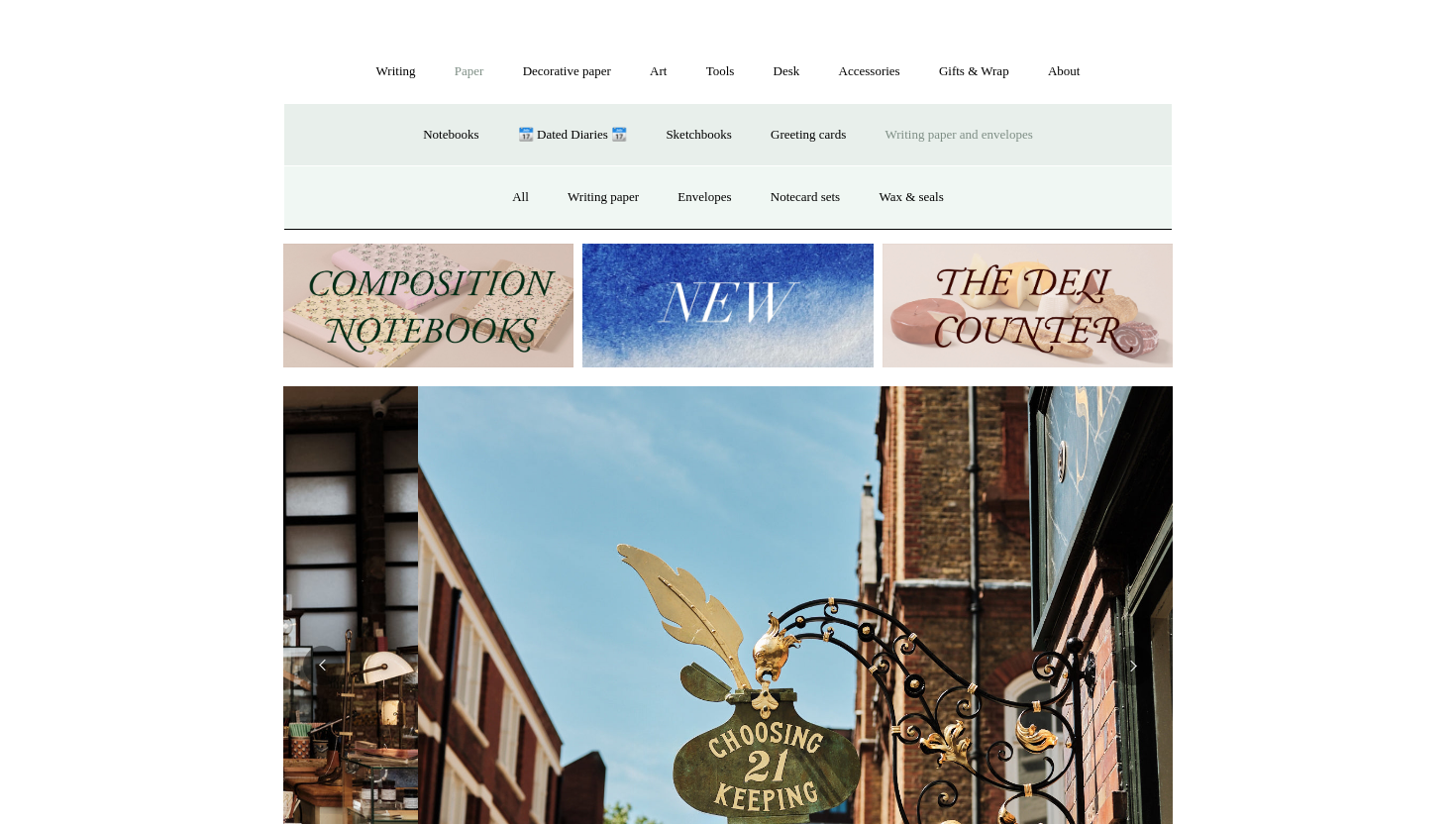scroll, scrollTop: 0, scrollLeft: 889, axis: horizontal 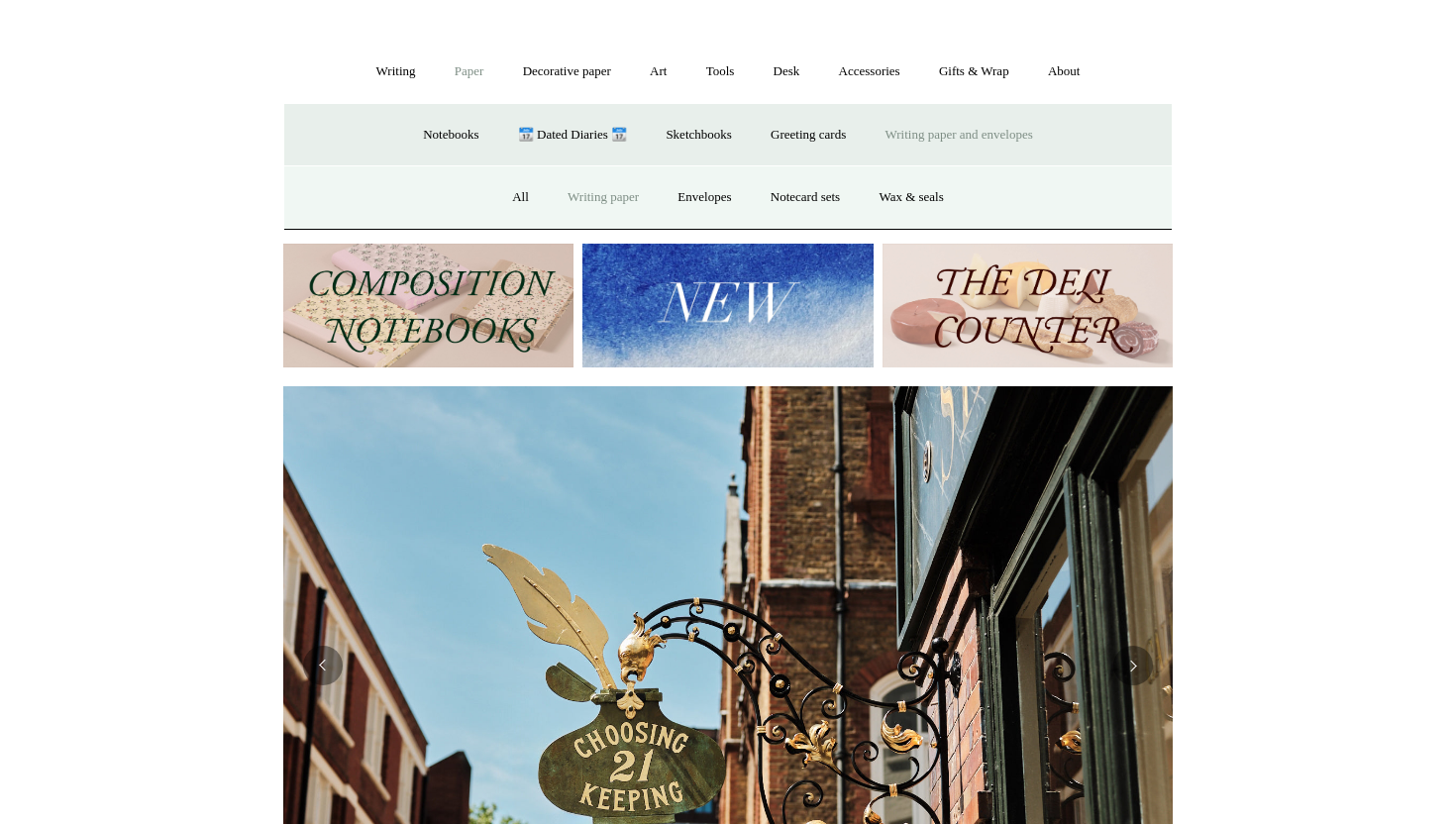 click on "Writing paper" at bounding box center [603, 197] 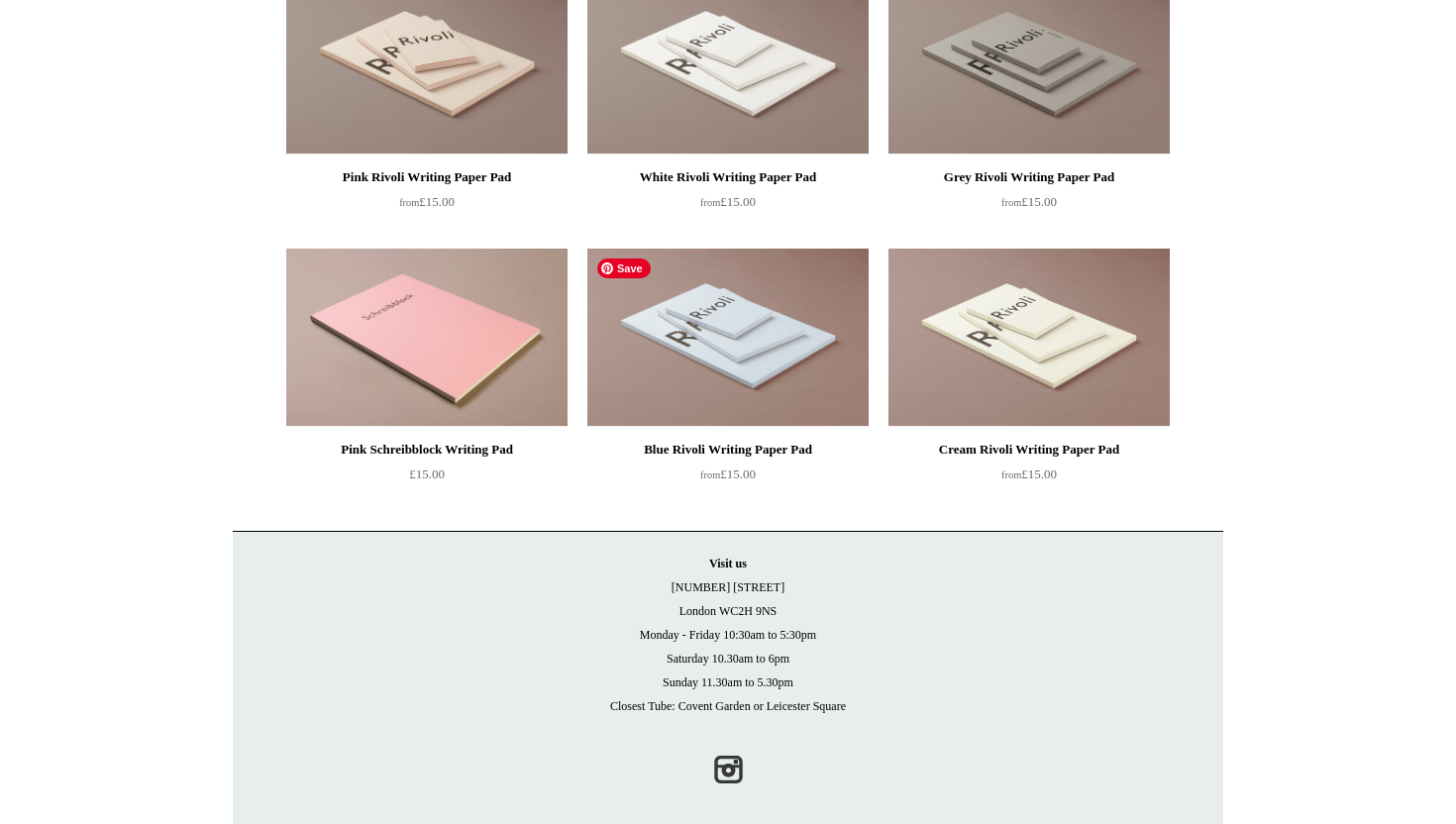 scroll, scrollTop: 271, scrollLeft: 0, axis: vertical 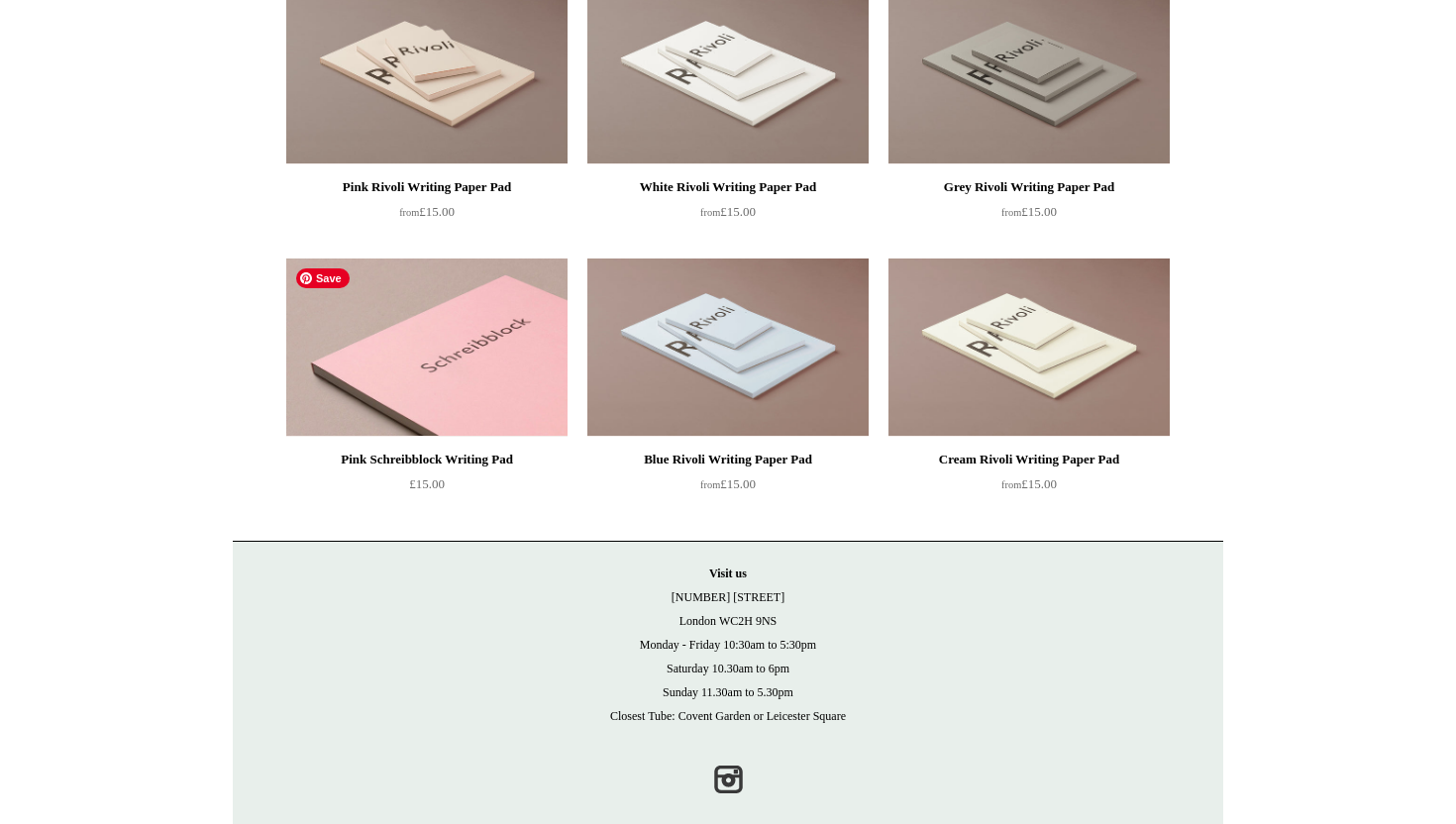 click at bounding box center [427, 348] 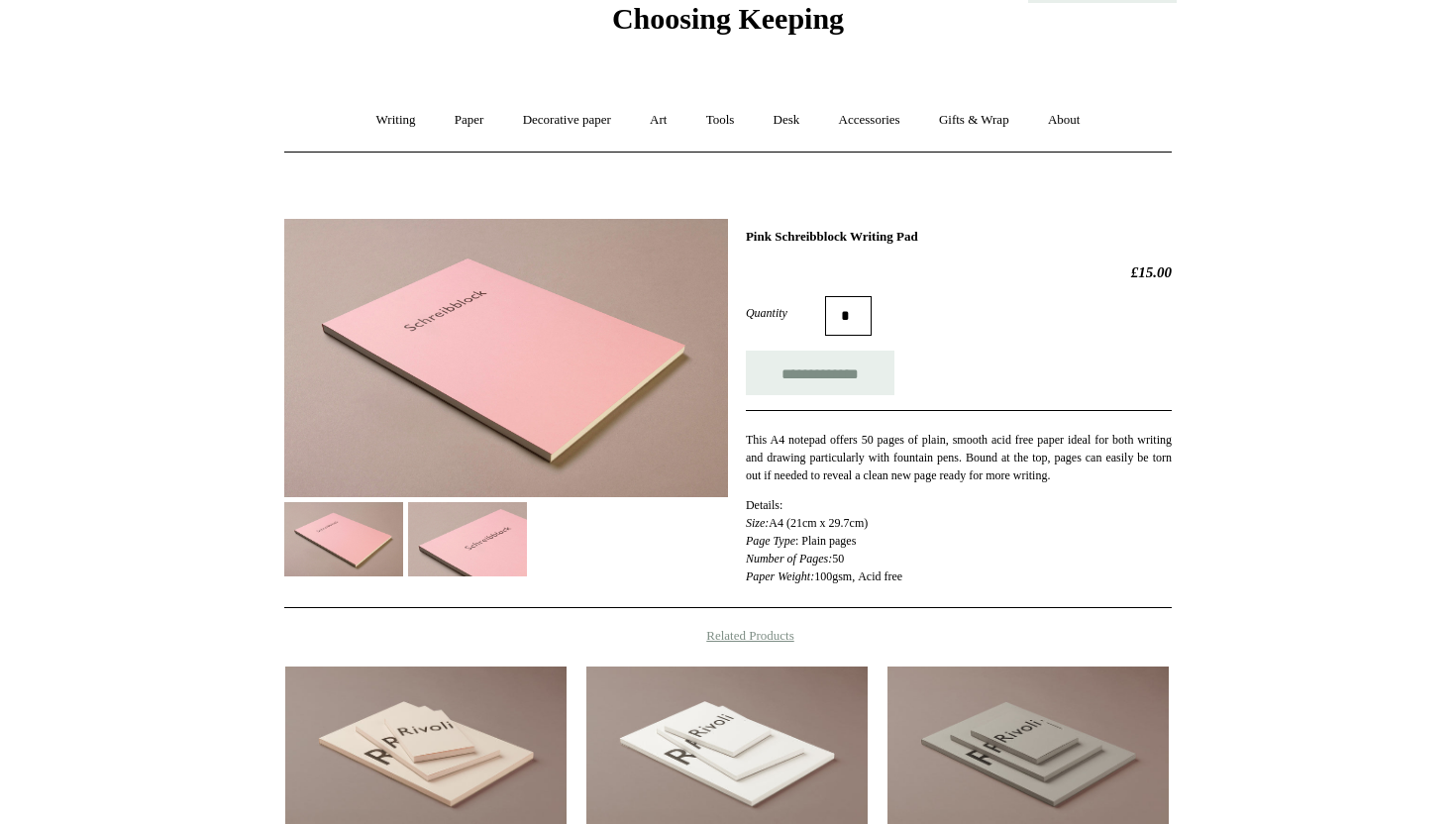 scroll, scrollTop: 0, scrollLeft: 0, axis: both 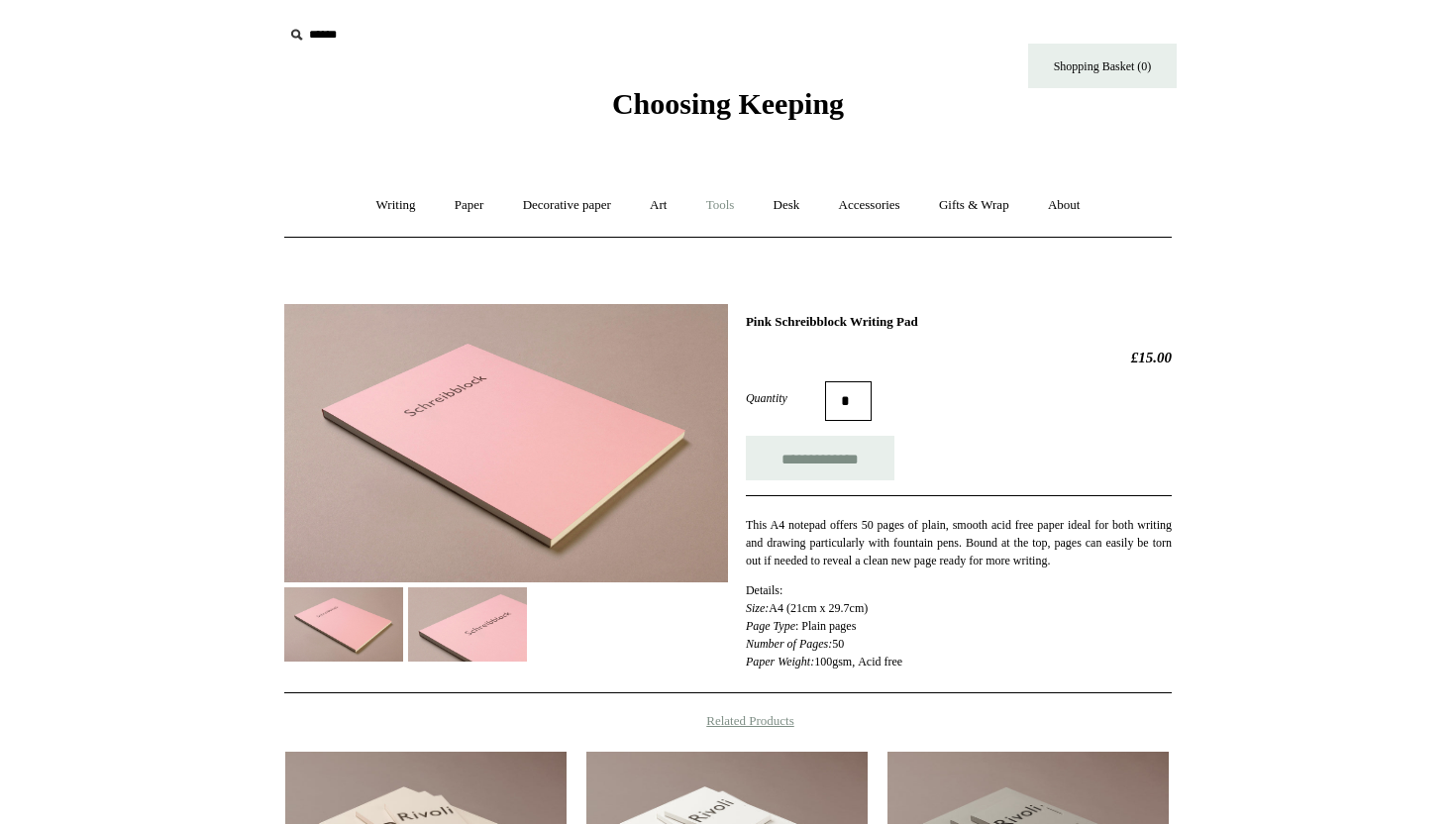 click on "Tools +" at bounding box center [720, 205] 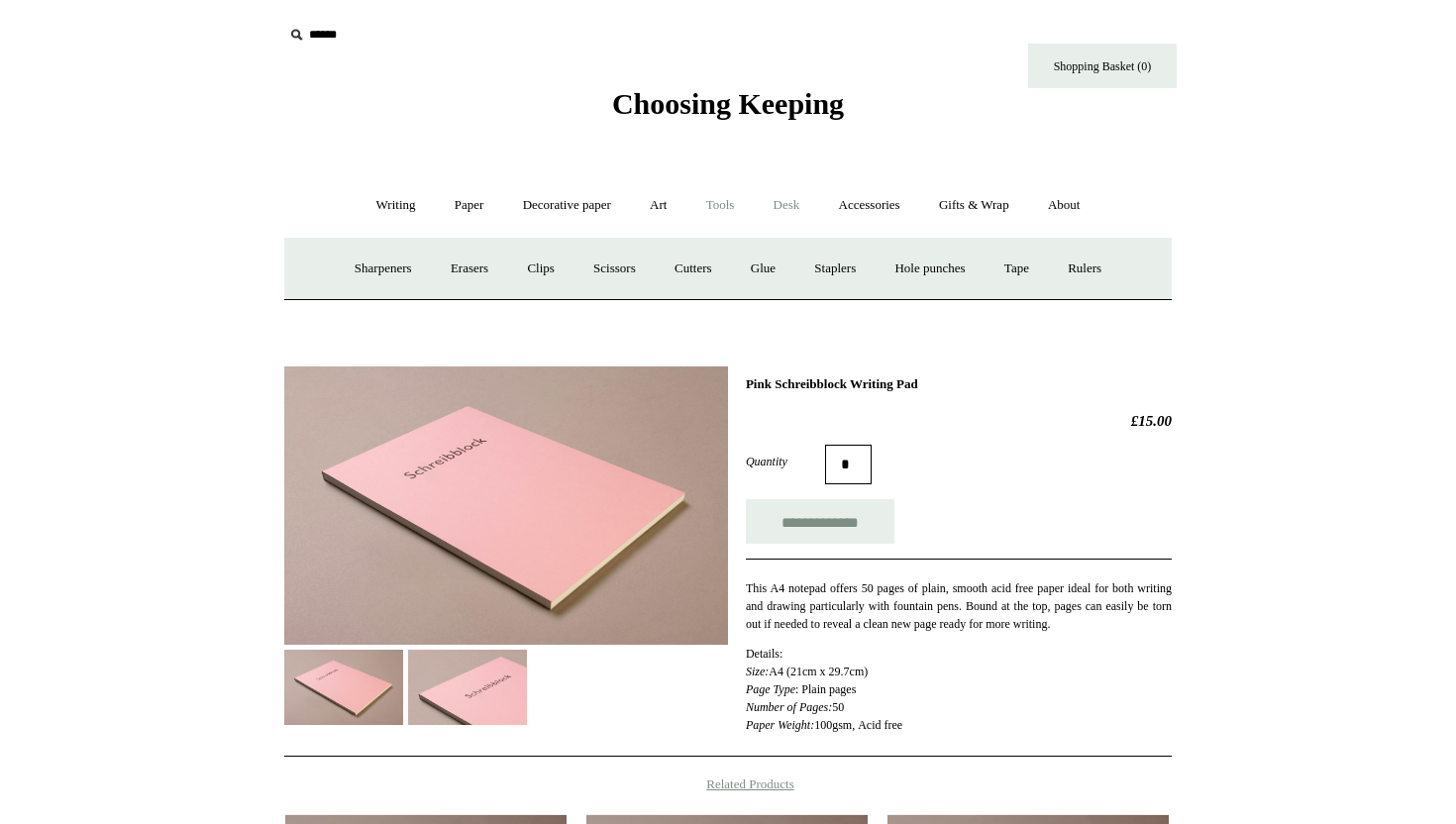 click on "Desk +" at bounding box center (786, 205) 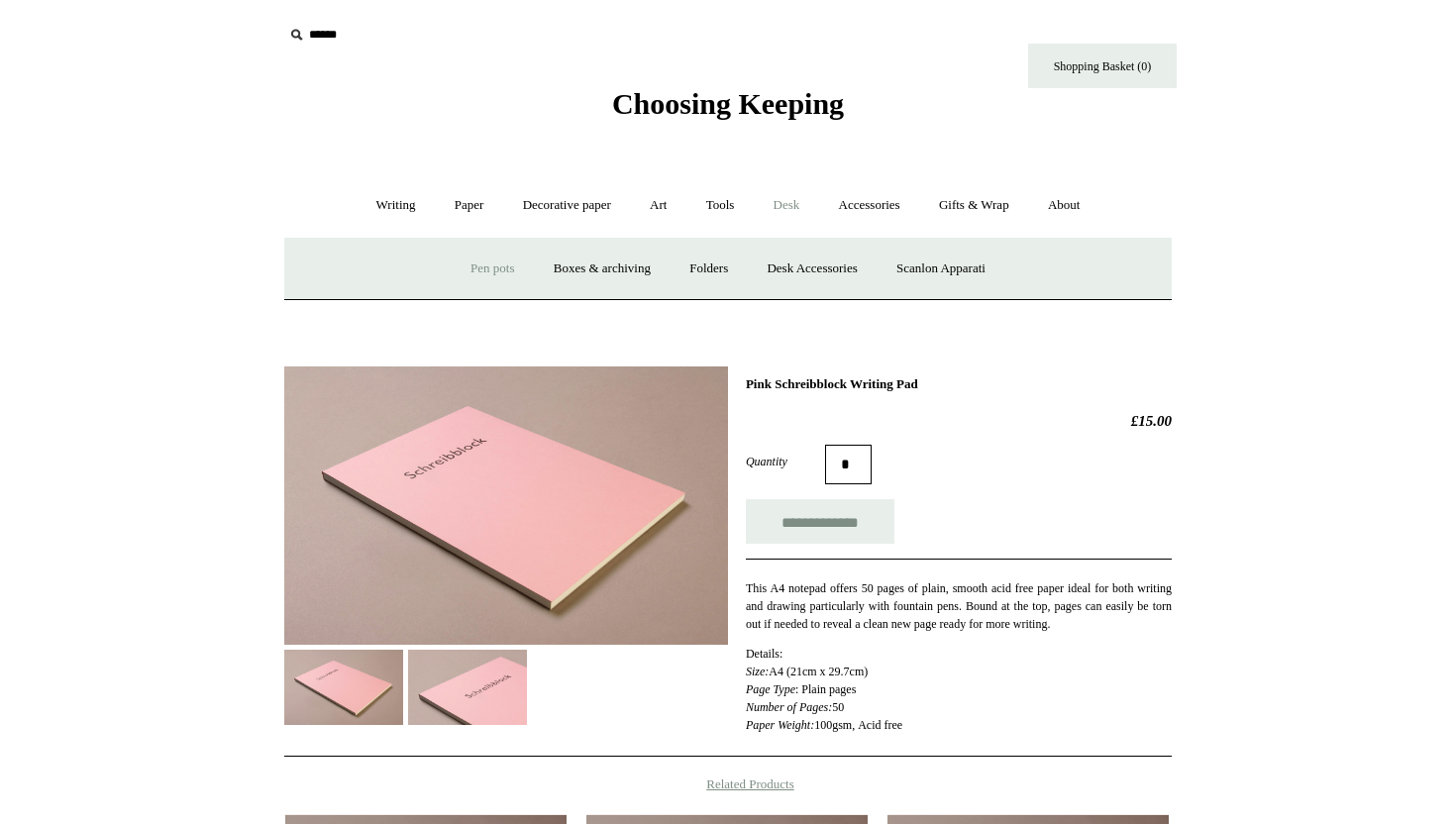 click on "Pen pots" at bounding box center (492, 268) 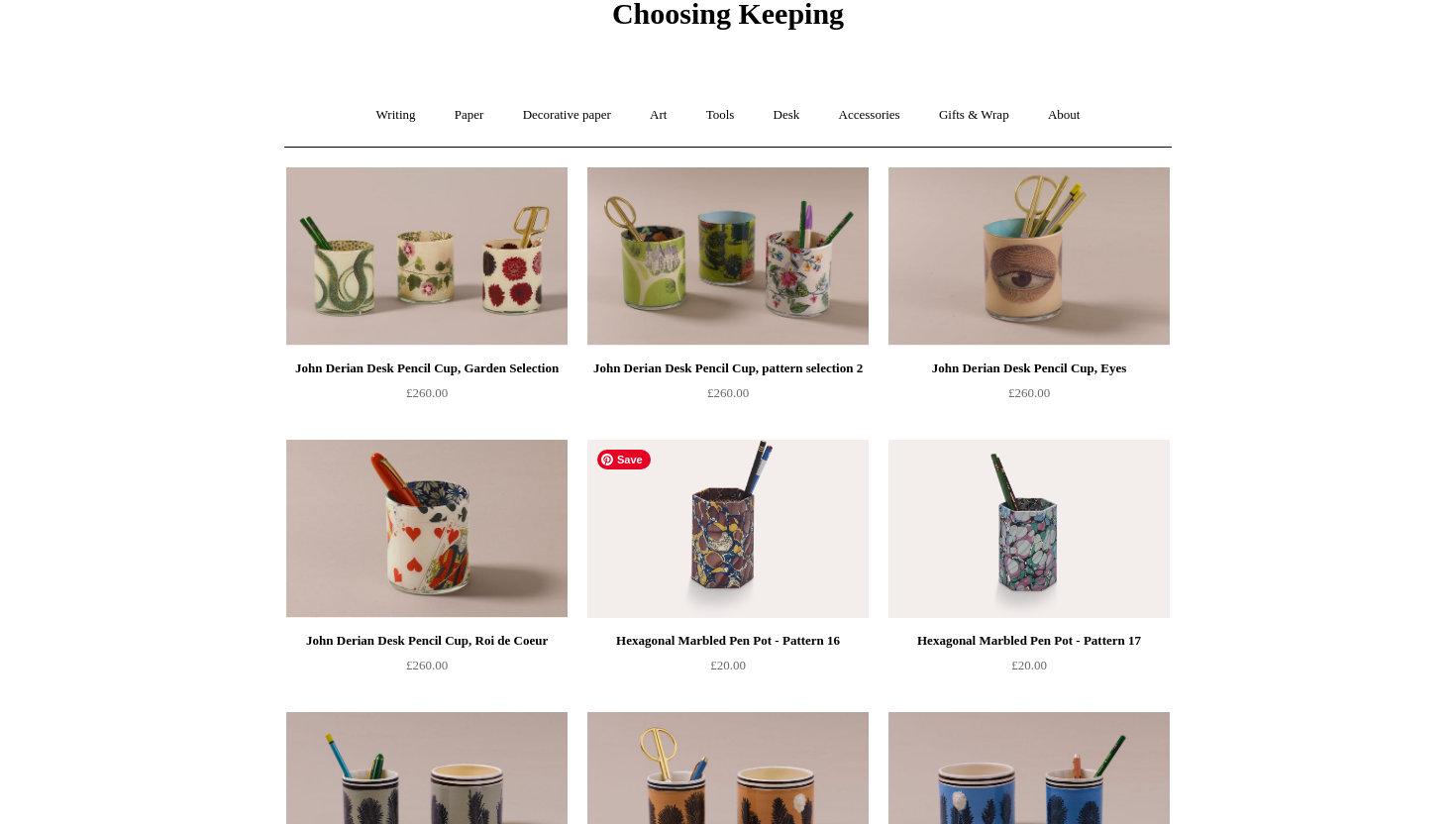 scroll, scrollTop: 0, scrollLeft: 0, axis: both 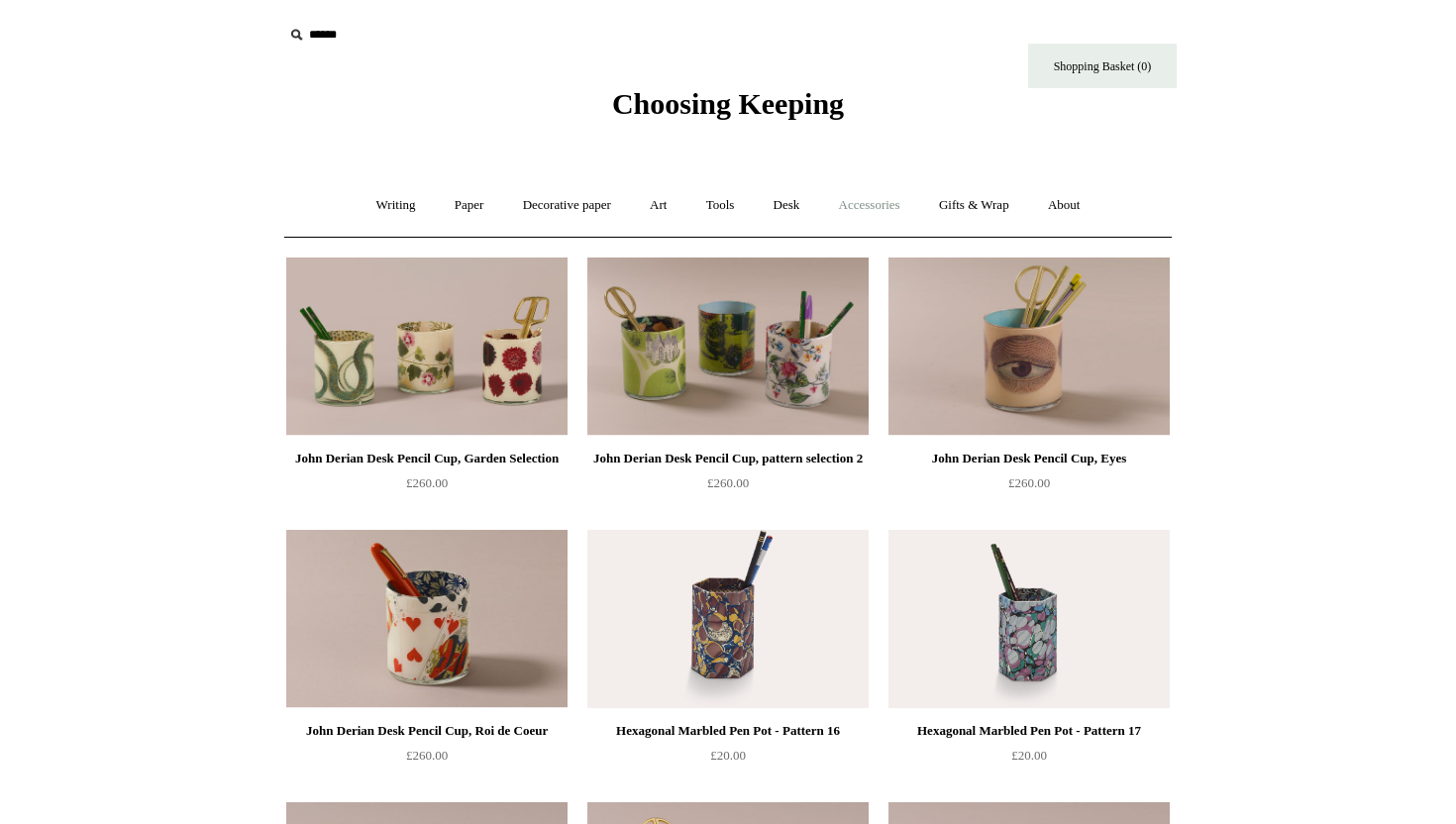 click on "Accessories +" at bounding box center (870, 205) 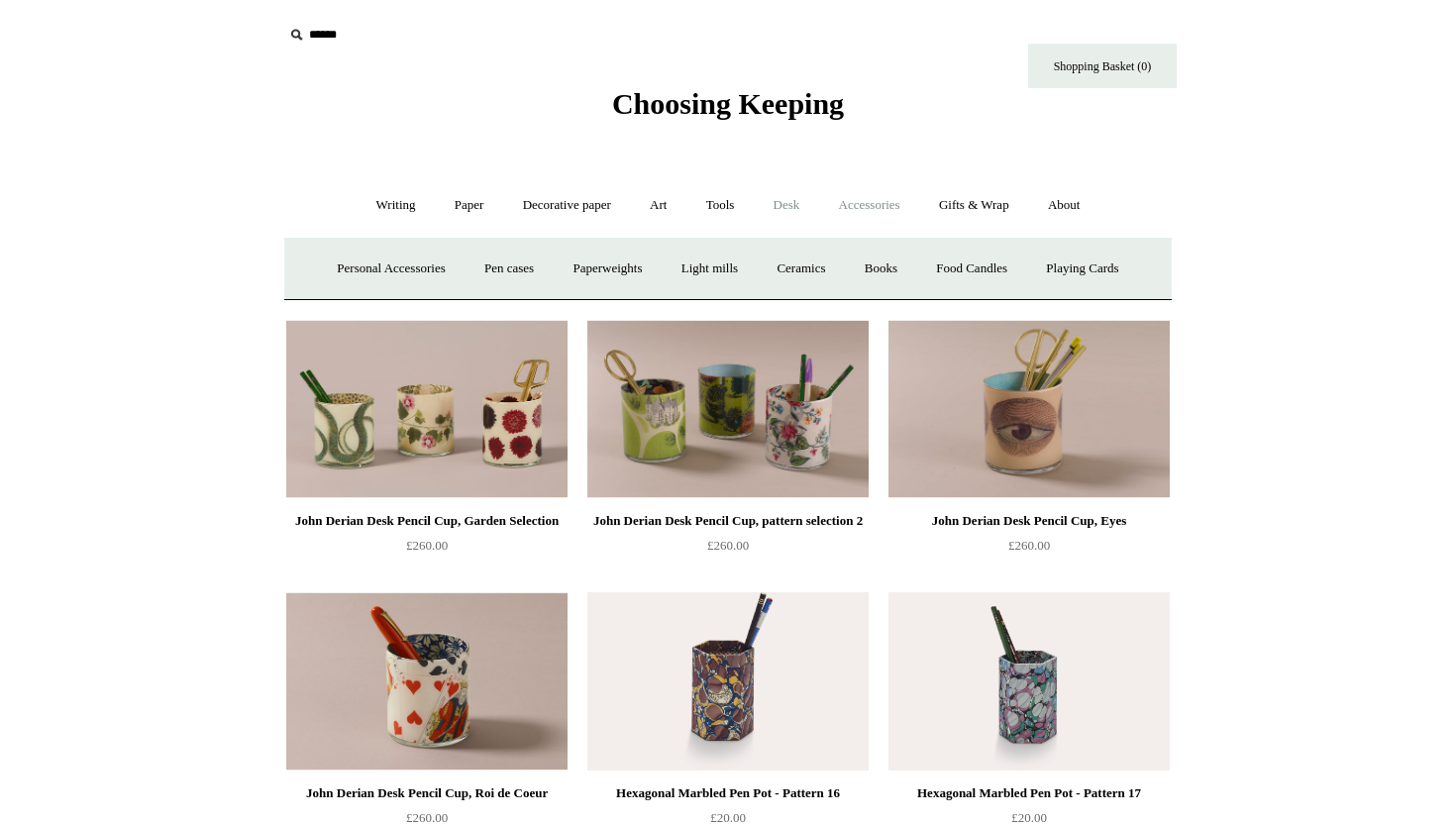 click on "Desk +" at bounding box center (786, 205) 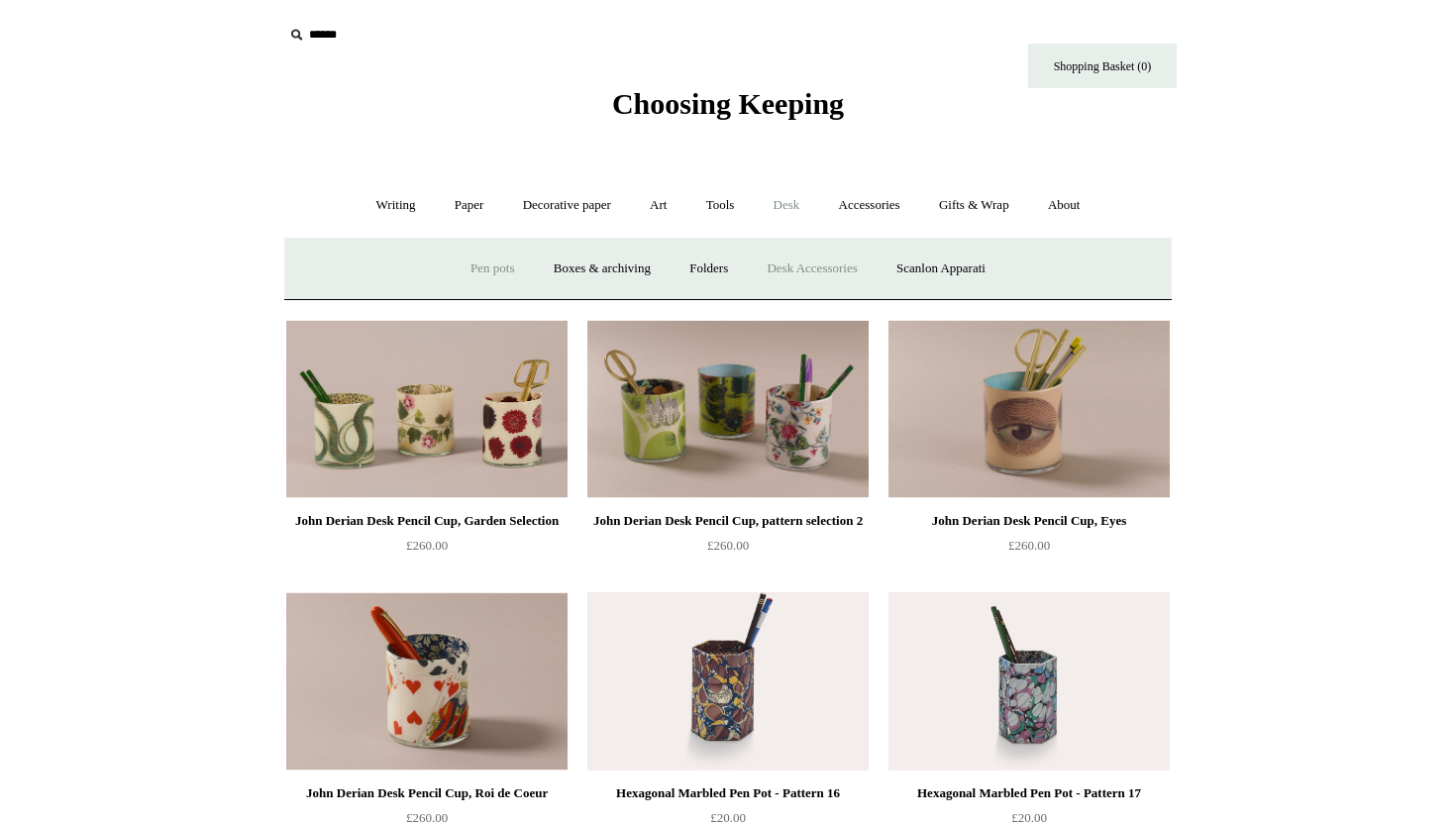 click on "Desk Accessories" at bounding box center (811, 268) 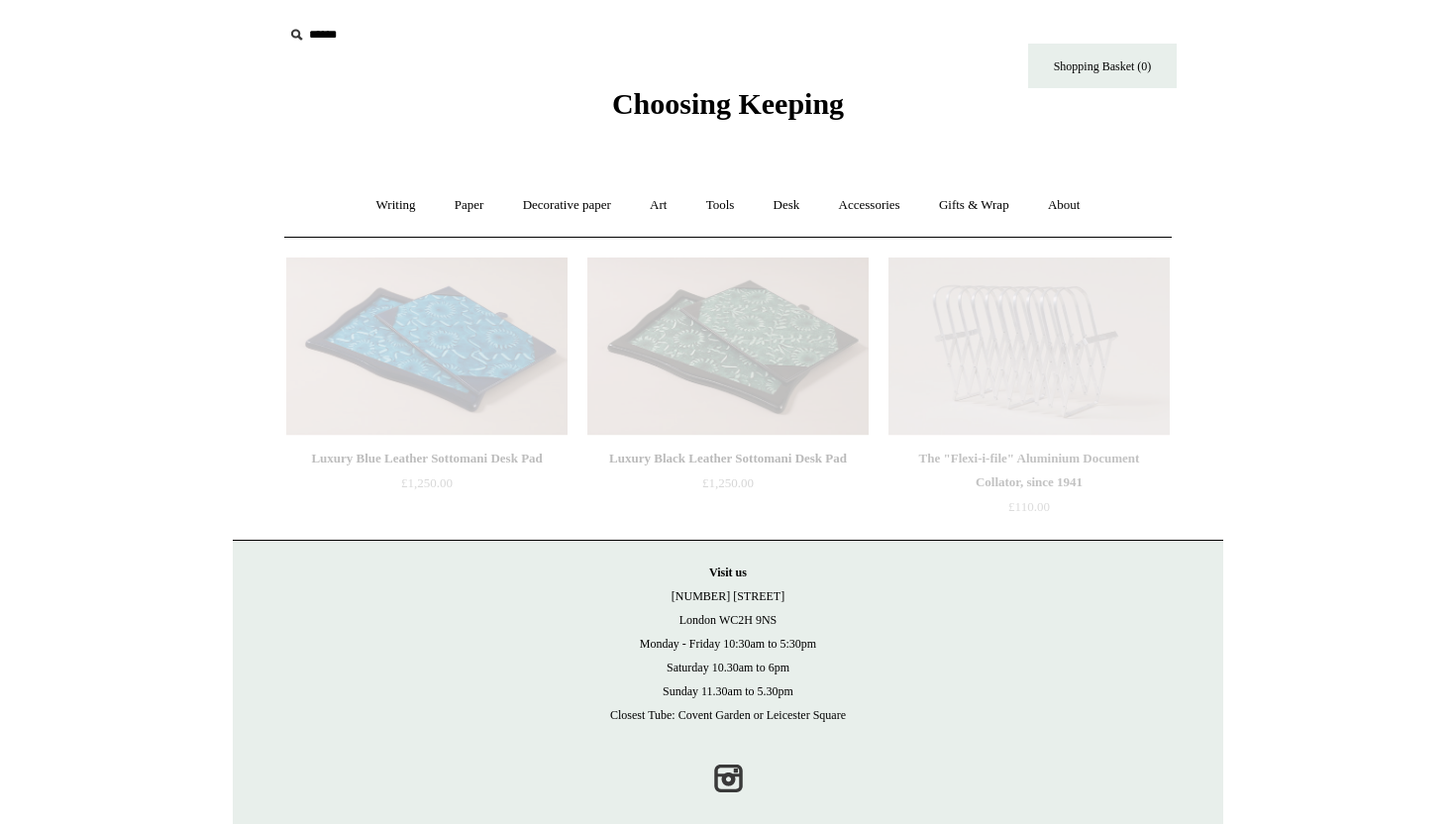 scroll, scrollTop: 0, scrollLeft: 0, axis: both 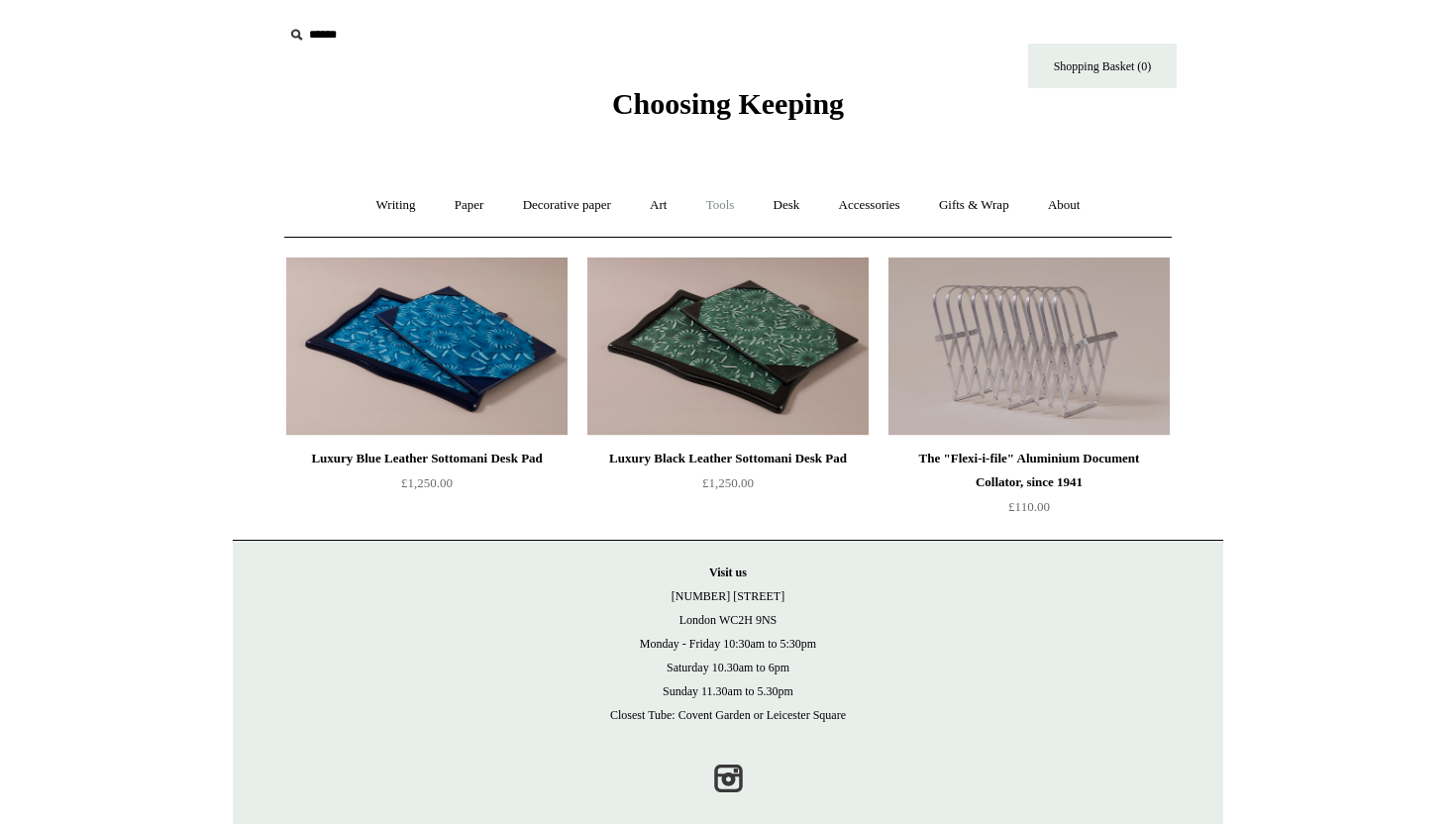 click on "Tools +" at bounding box center [720, 205] 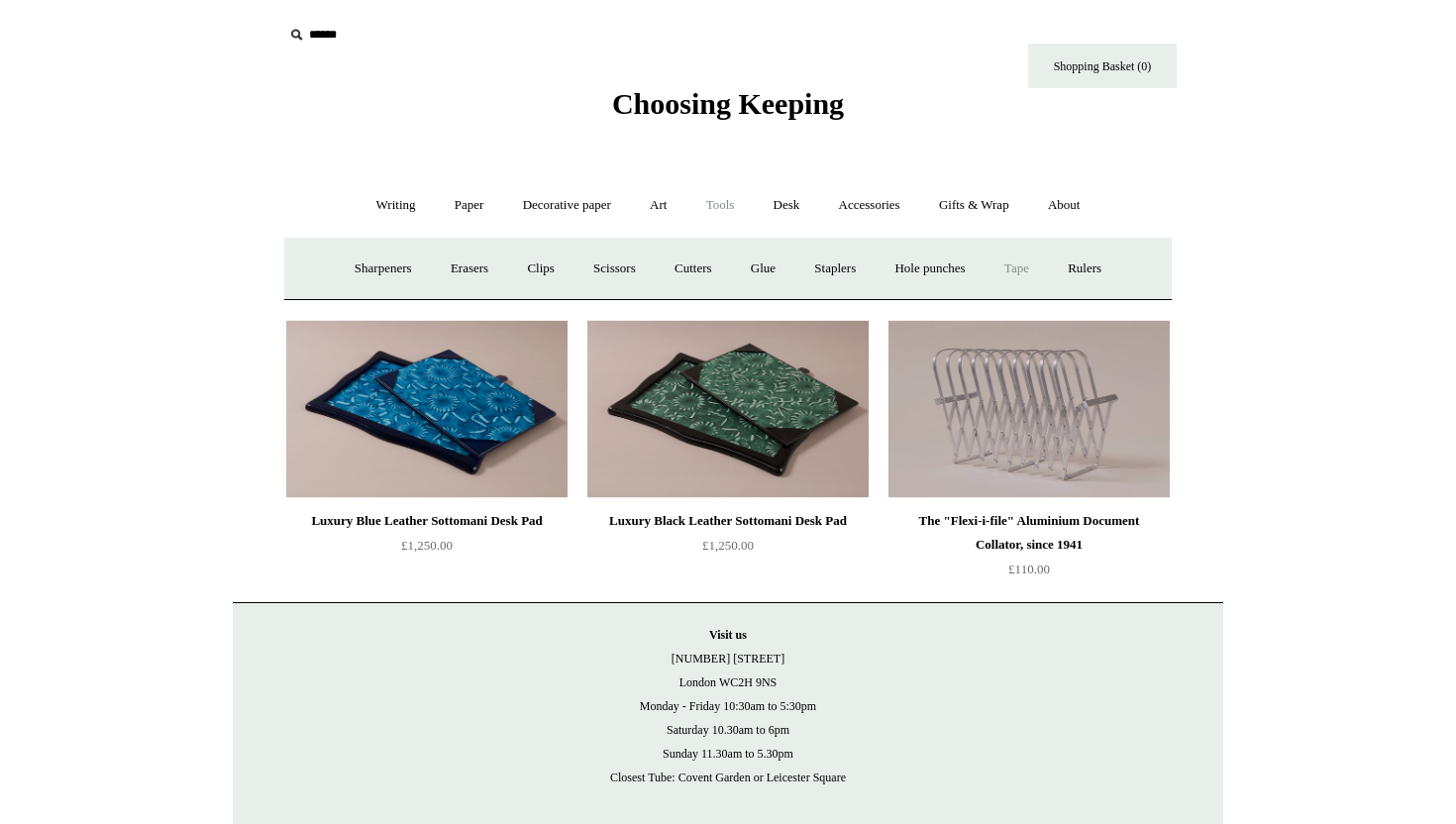 click on "Tape +" at bounding box center (1016, 268) 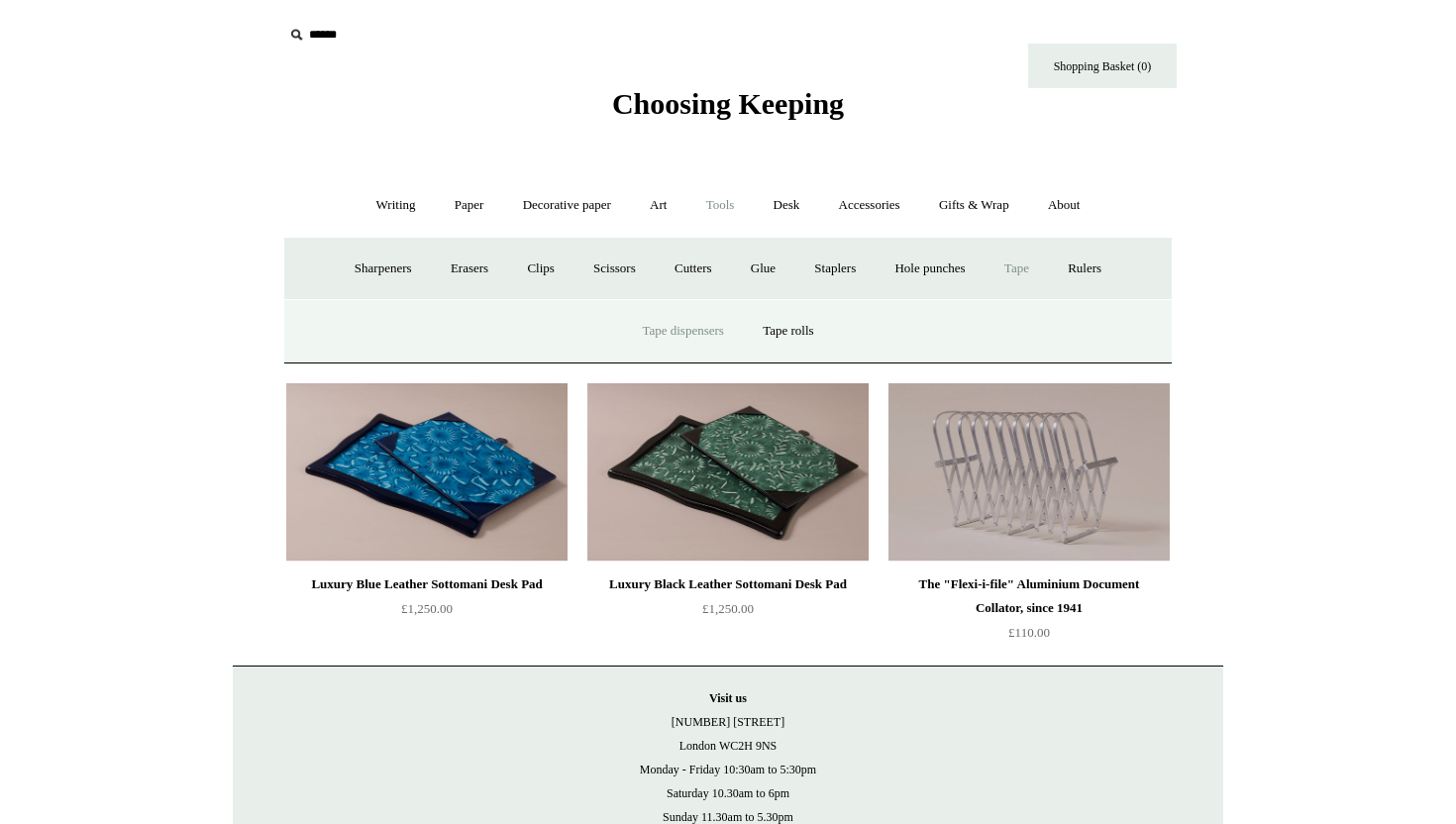 click on "Tape dispensers" at bounding box center (682, 331) 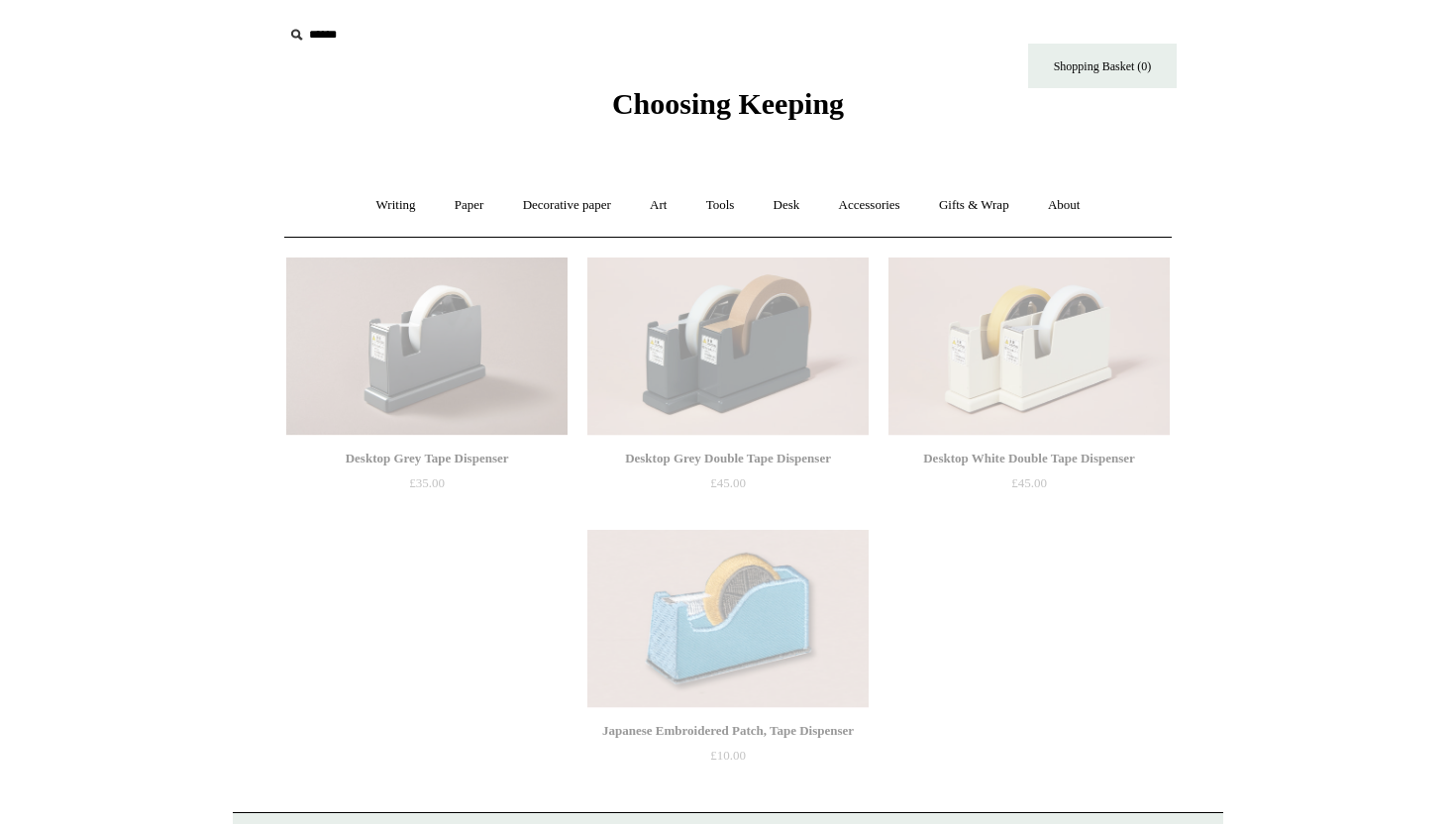 scroll, scrollTop: 0, scrollLeft: 0, axis: both 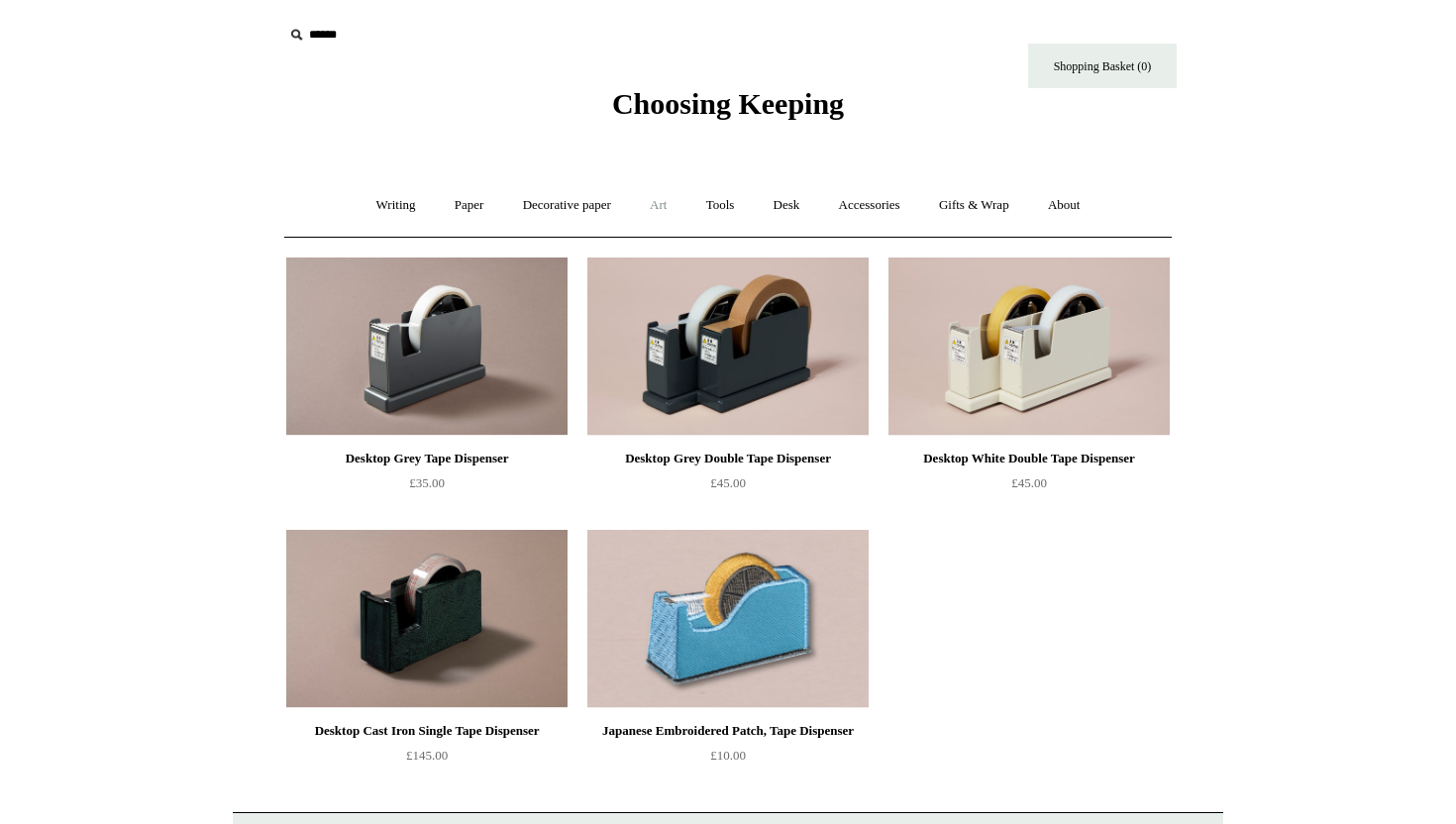 click on "Art +" at bounding box center [658, 205] 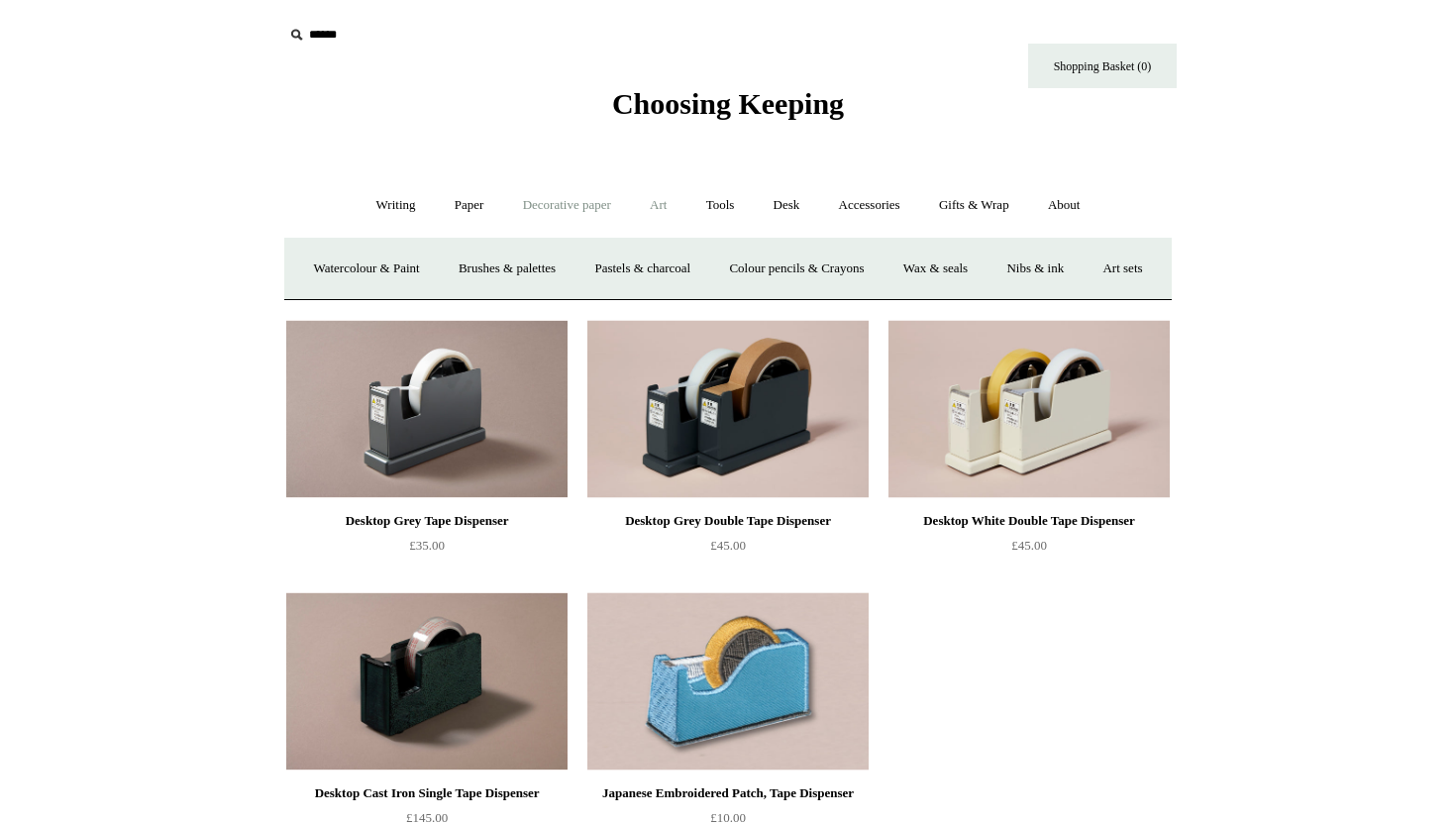 click on "Decorative paper +" at bounding box center (567, 205) 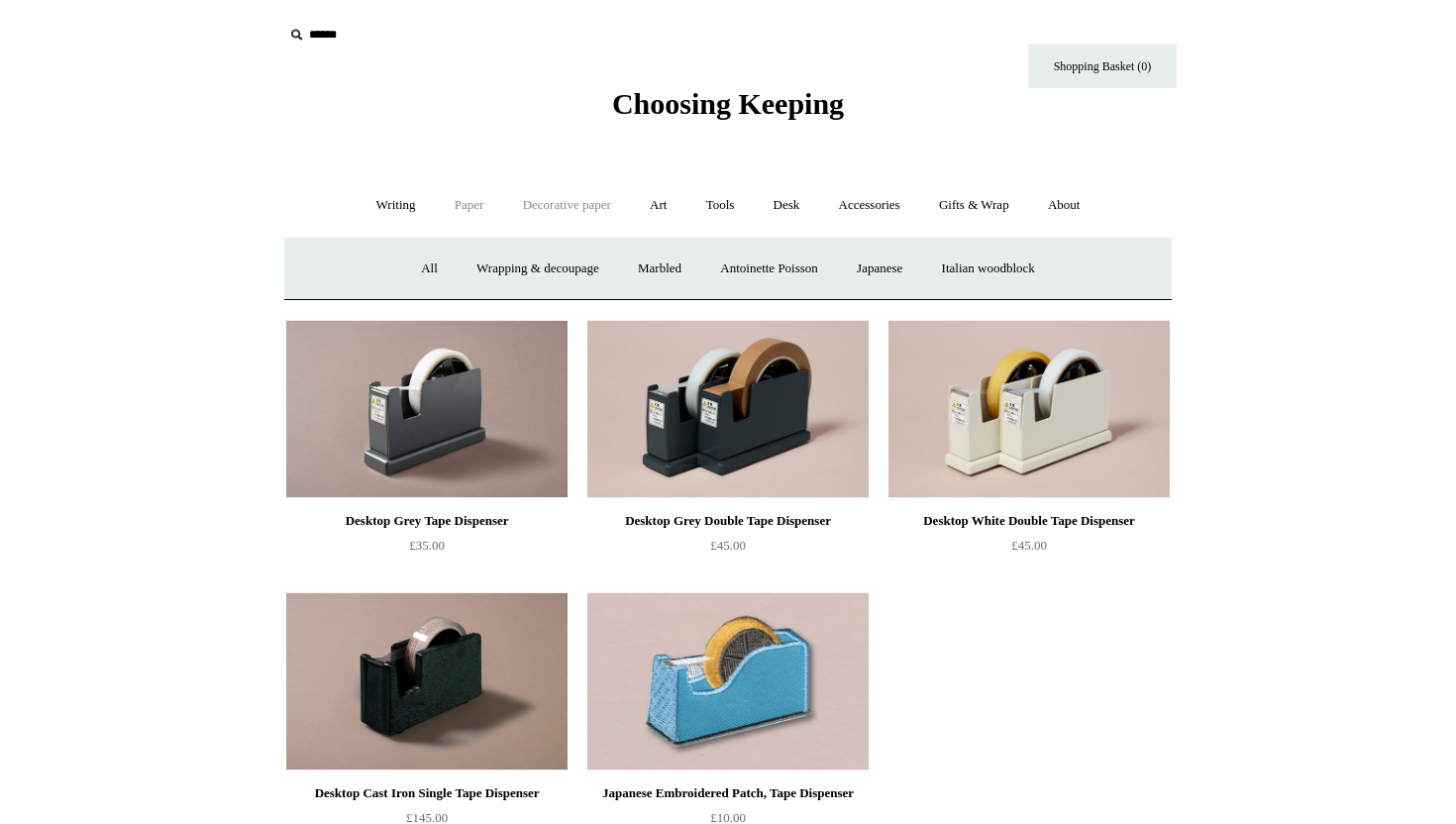 click on "Paper +" at bounding box center (469, 205) 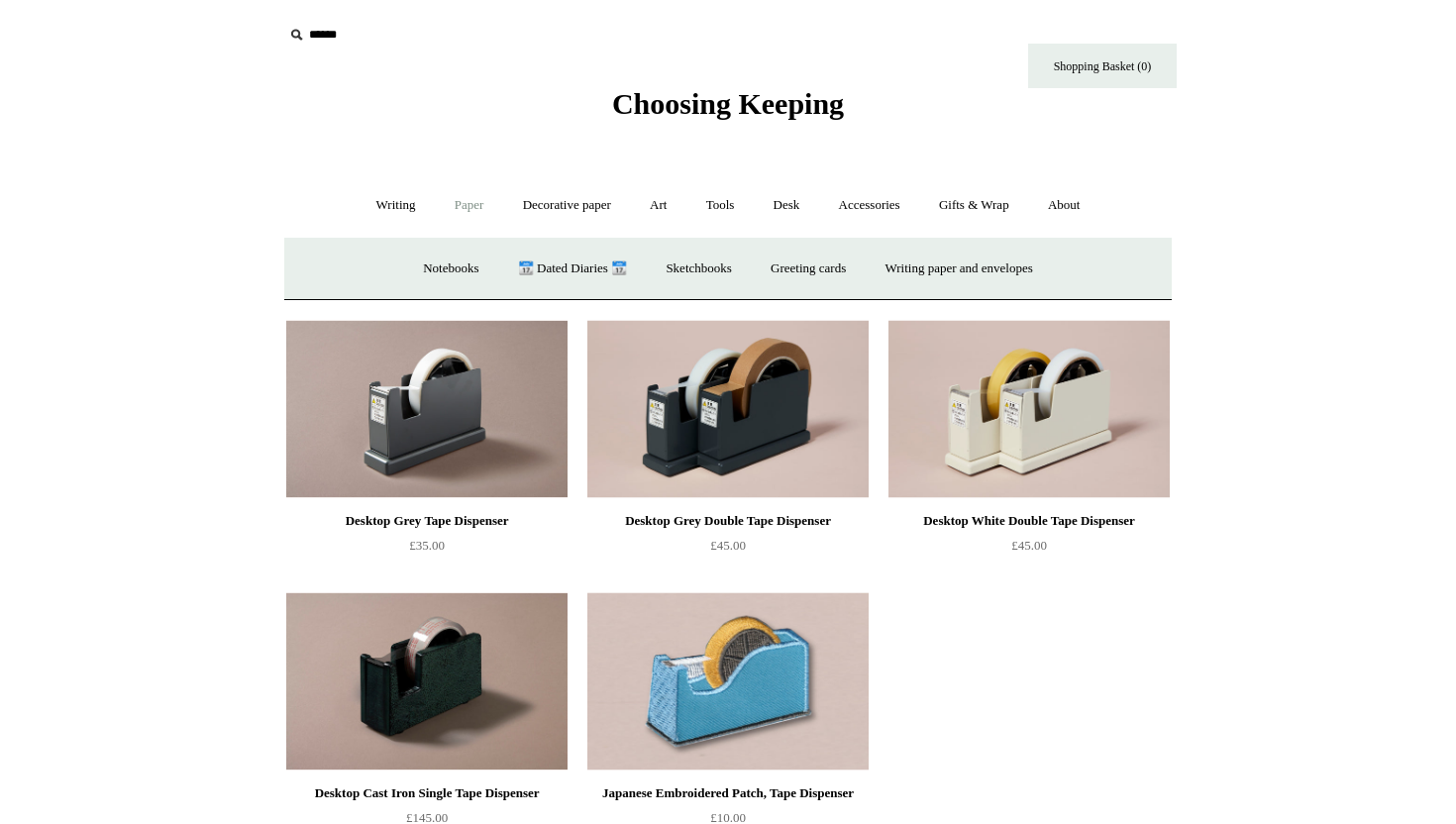 click on "Paper -" at bounding box center (469, 205) 